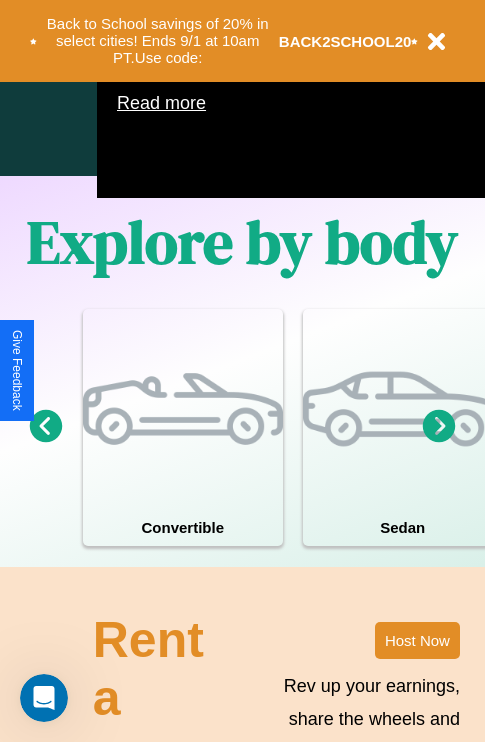 scroll, scrollTop: 1285, scrollLeft: 0, axis: vertical 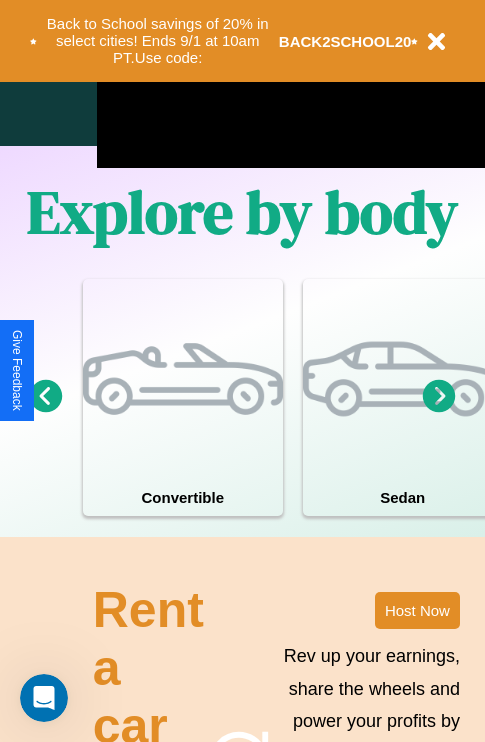 click 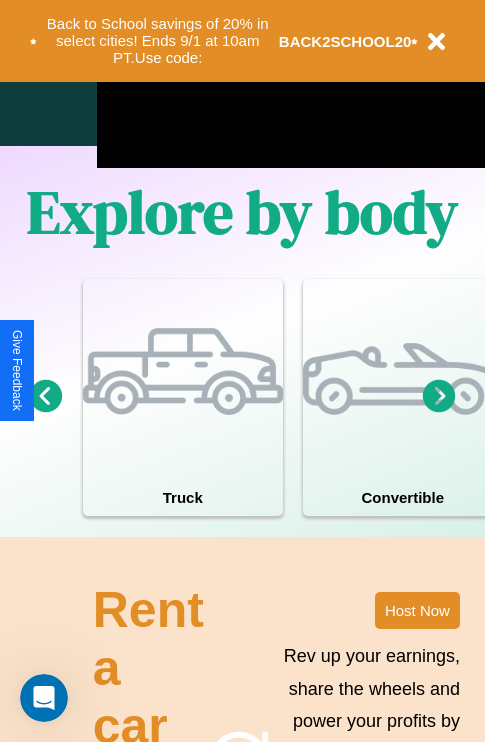click 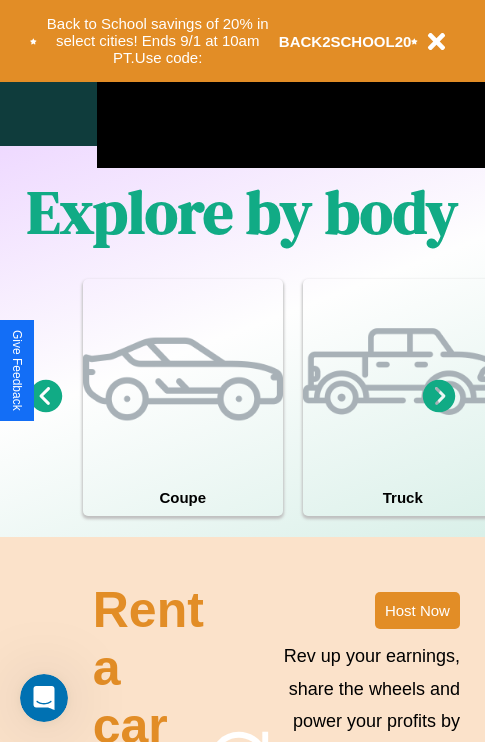 click 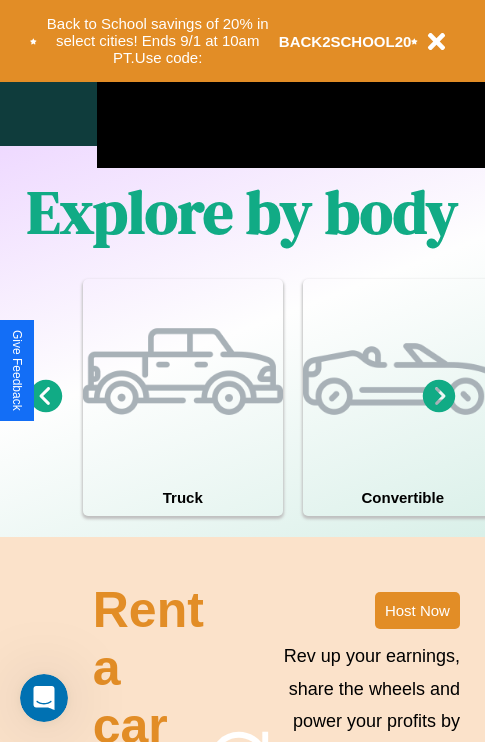 click 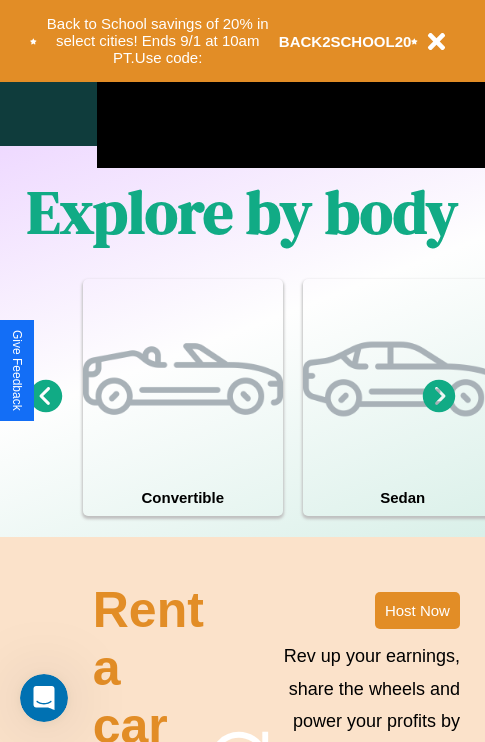click 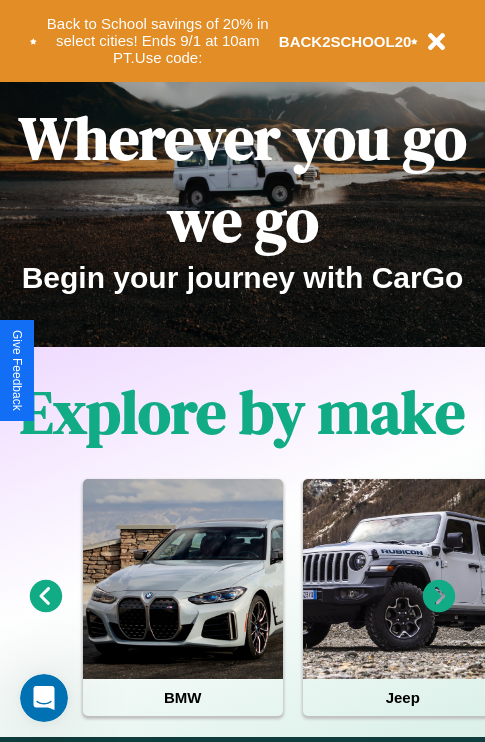 scroll, scrollTop: 0, scrollLeft: 0, axis: both 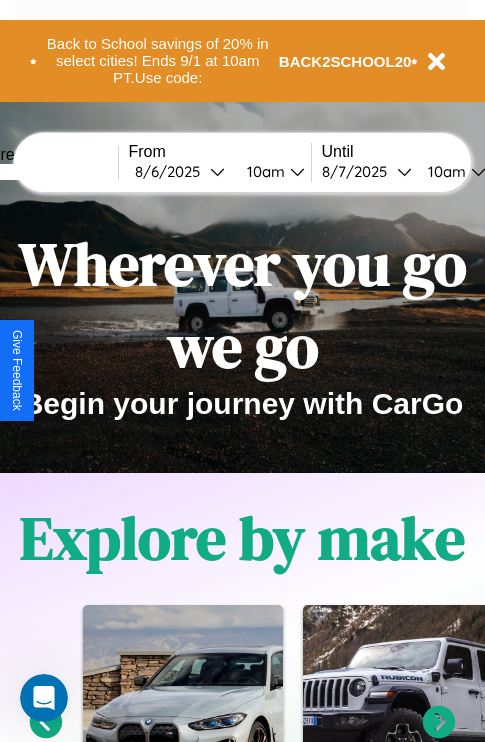 click at bounding box center [43, 172] 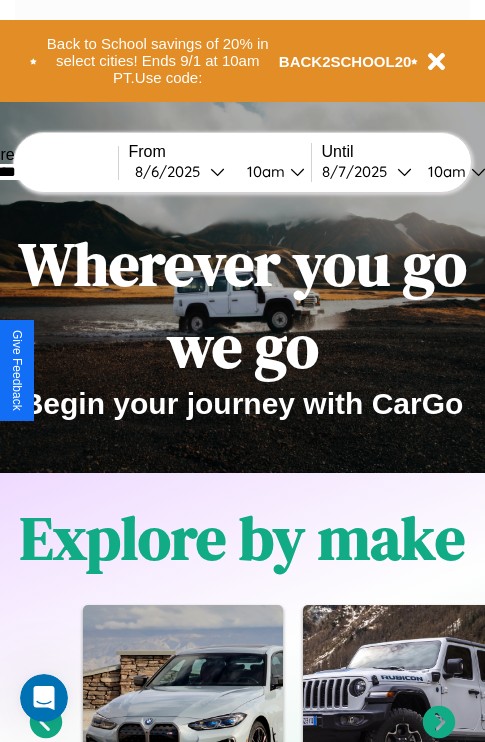 type on "********" 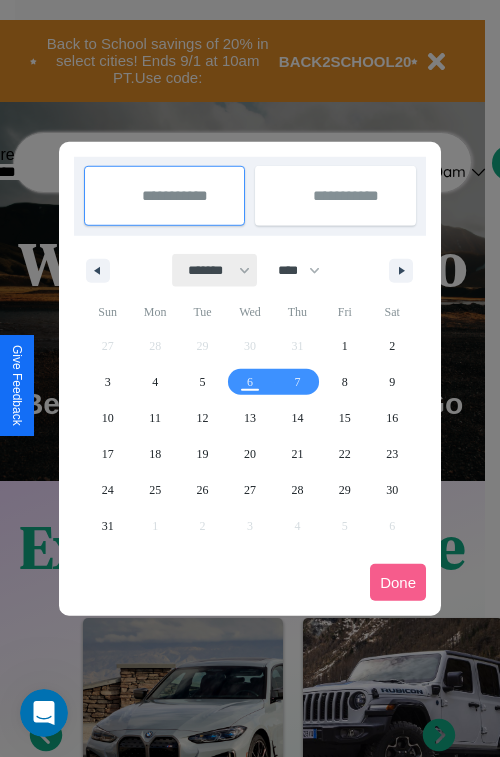 click on "******* ******** ***** ***** *** **** **** ****** ********* ******* ******** ********" at bounding box center (215, 270) 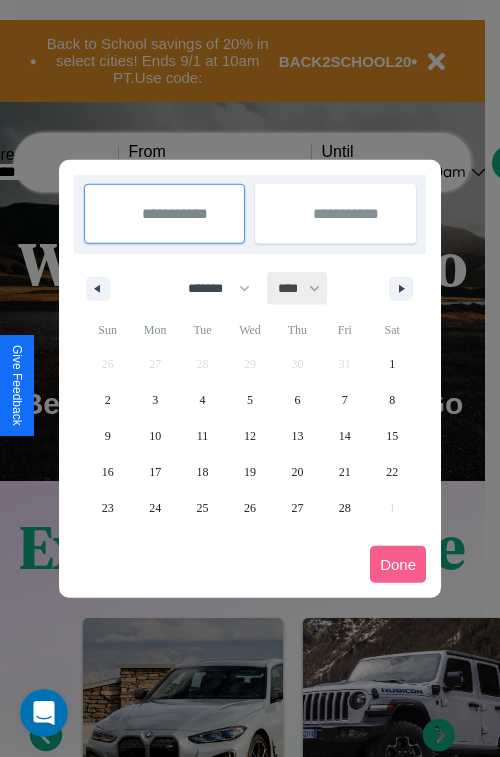 click on "**** **** **** **** **** **** **** **** **** **** **** **** **** **** **** **** **** **** **** **** **** **** **** **** **** **** **** **** **** **** **** **** **** **** **** **** **** **** **** **** **** **** **** **** **** **** **** **** **** **** **** **** **** **** **** **** **** **** **** **** **** **** **** **** **** **** **** **** **** **** **** **** **** **** **** **** **** **** **** **** **** **** **** **** **** **** **** **** **** **** **** **** **** **** **** **** **** **** **** **** **** **** **** **** **** **** **** **** **** **** **** **** **** **** **** **** **** **** **** **** ****" at bounding box center (298, 288) 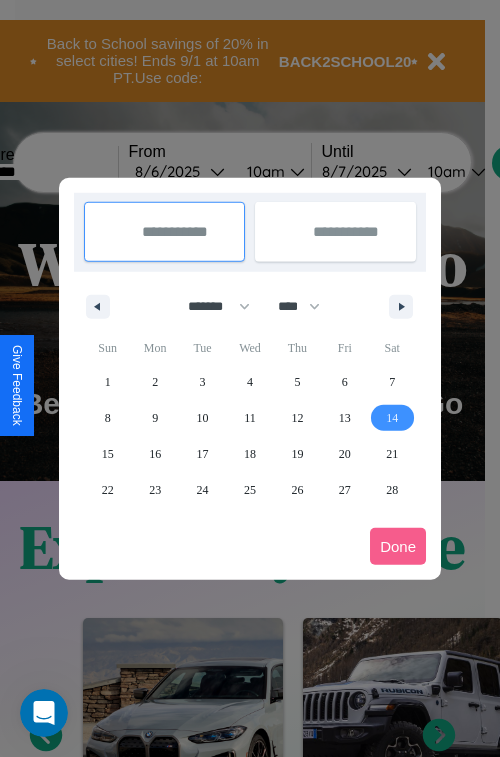 click on "14" at bounding box center [392, 418] 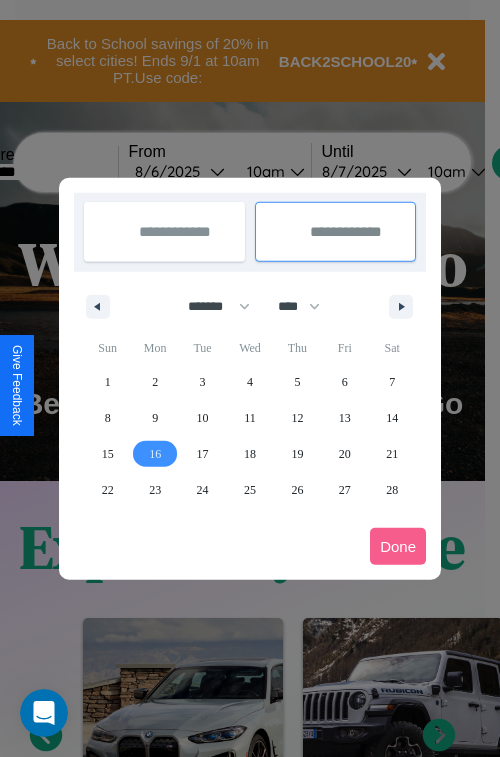 click on "16" at bounding box center (155, 454) 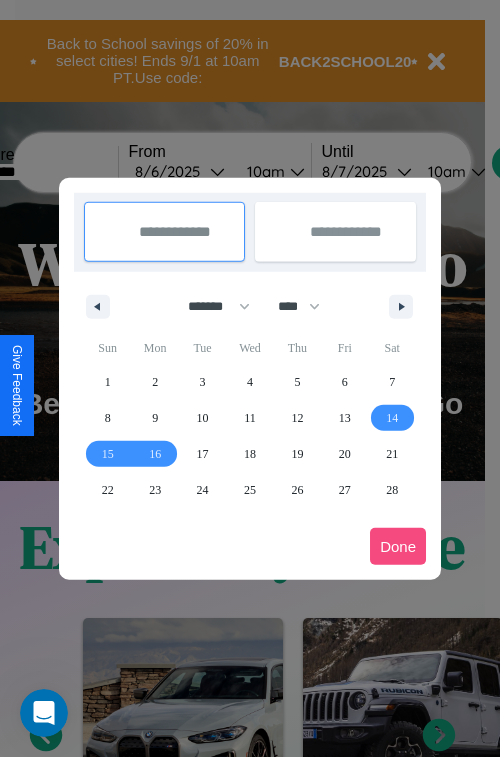 click on "Done" at bounding box center [398, 546] 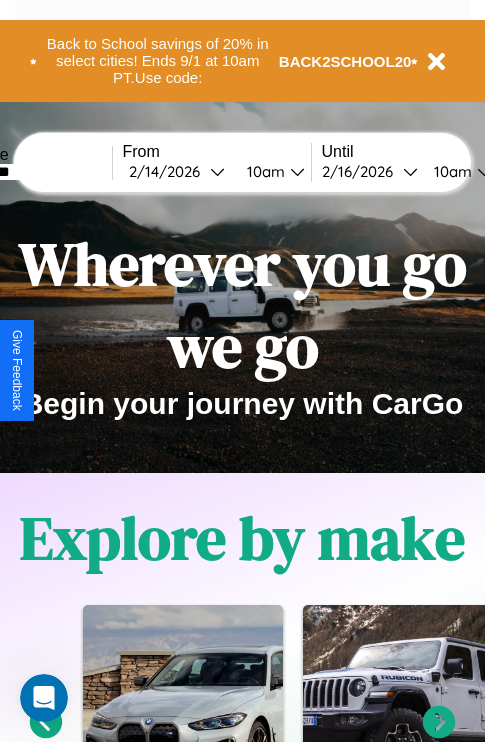scroll, scrollTop: 0, scrollLeft: 74, axis: horizontal 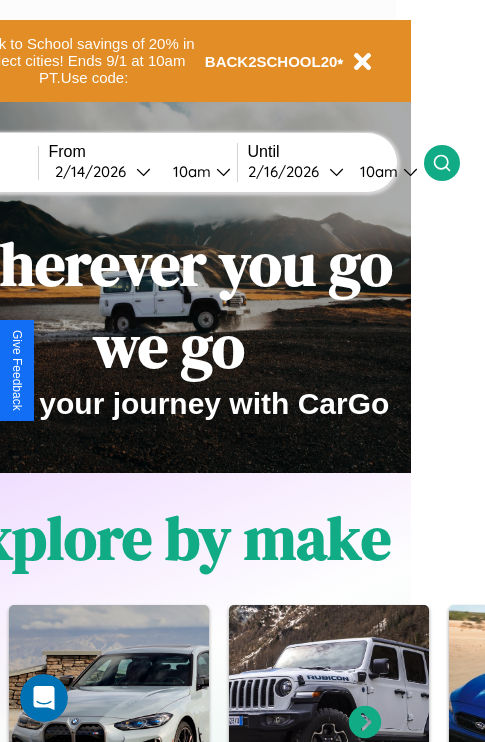 click 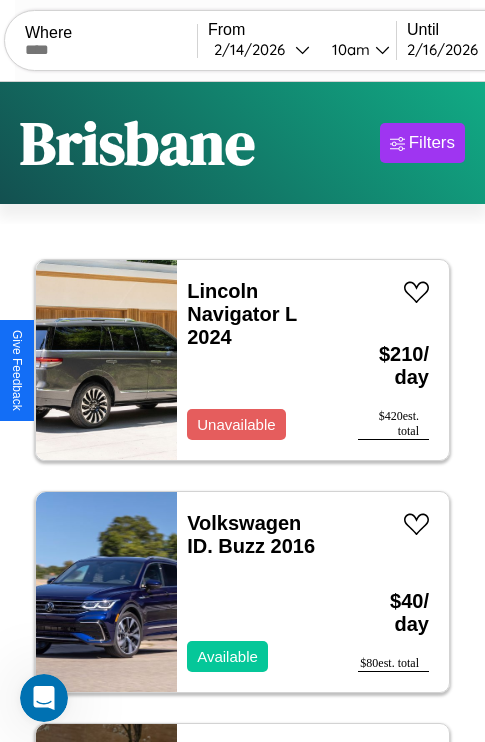 scroll, scrollTop: 50, scrollLeft: 0, axis: vertical 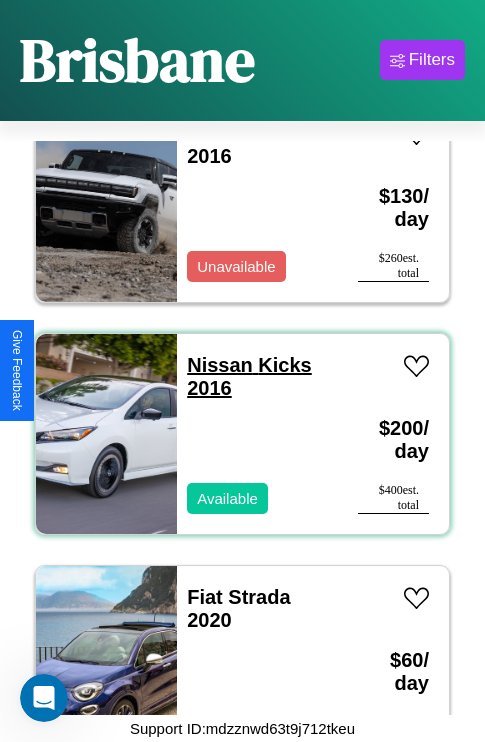 click on "Nissan Kicks 2016" at bounding box center (249, 376) 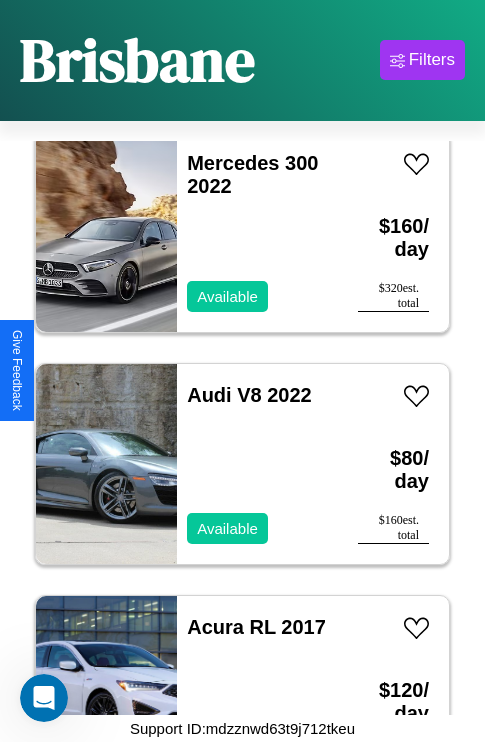 scroll, scrollTop: 24203, scrollLeft: 0, axis: vertical 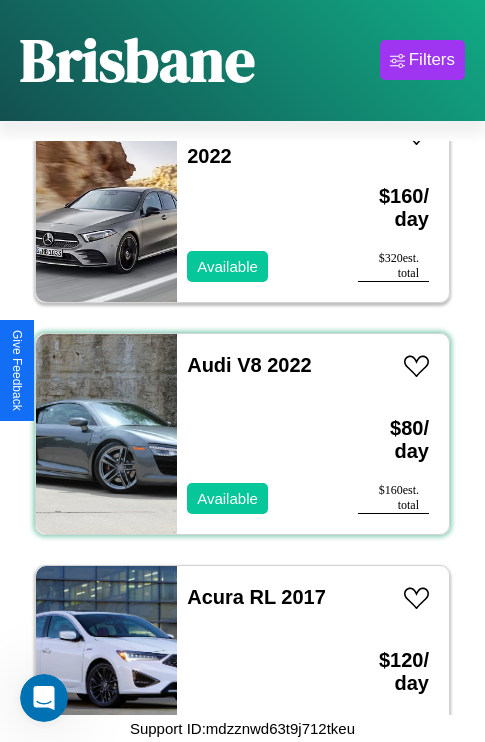 click on "Audi V8 2022 Available" at bounding box center (257, 434) 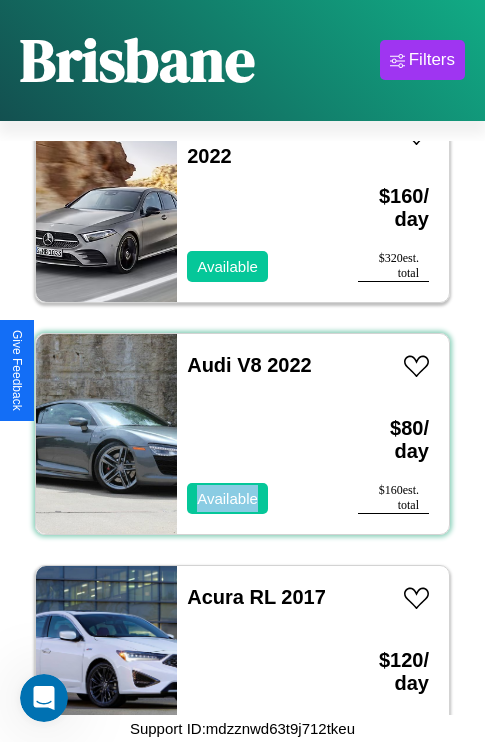 click on "Audi V8 2022 Available" at bounding box center (257, 434) 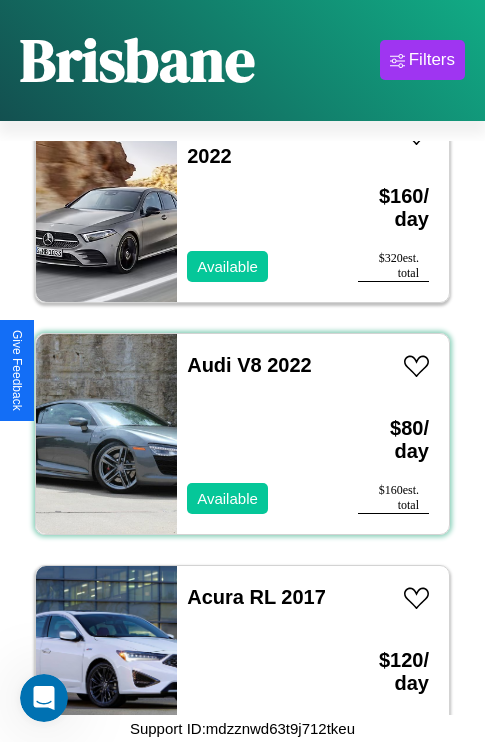 click on "Audi V8 2022 Available" at bounding box center [257, 434] 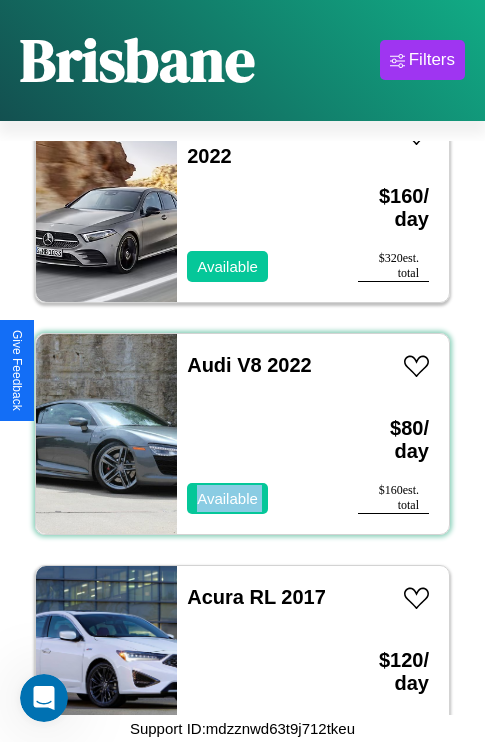 click on "Audi V8 2022 Available" at bounding box center (257, 434) 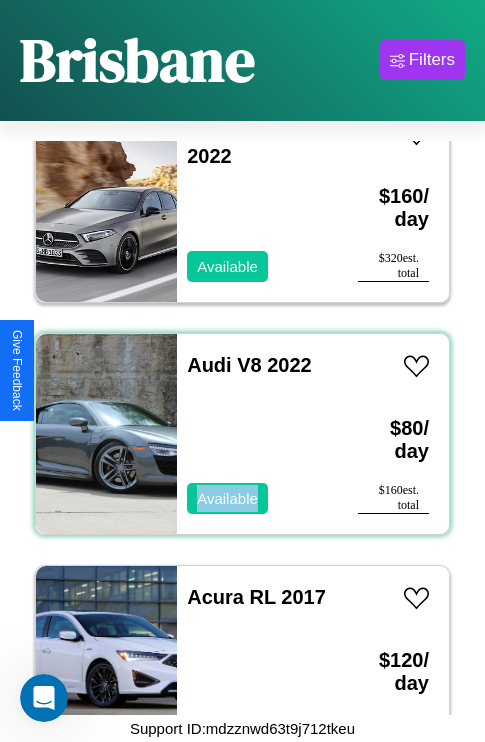 click on "Audi V8 2022 Available" at bounding box center [257, 434] 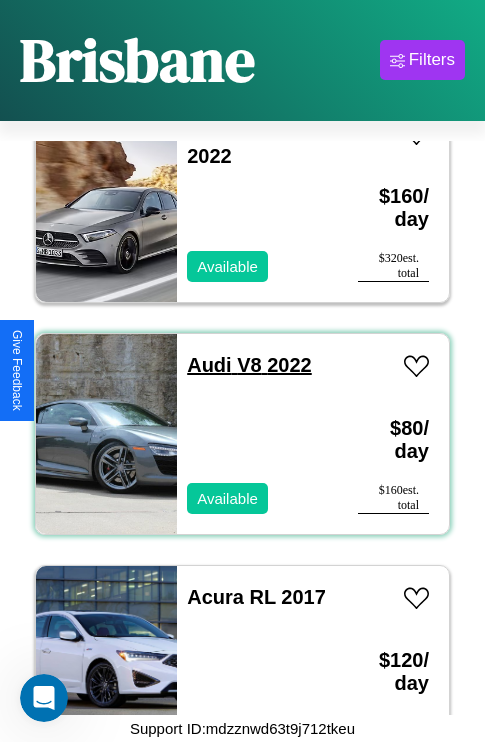 click on "Audi V8 2022" at bounding box center (249, 365) 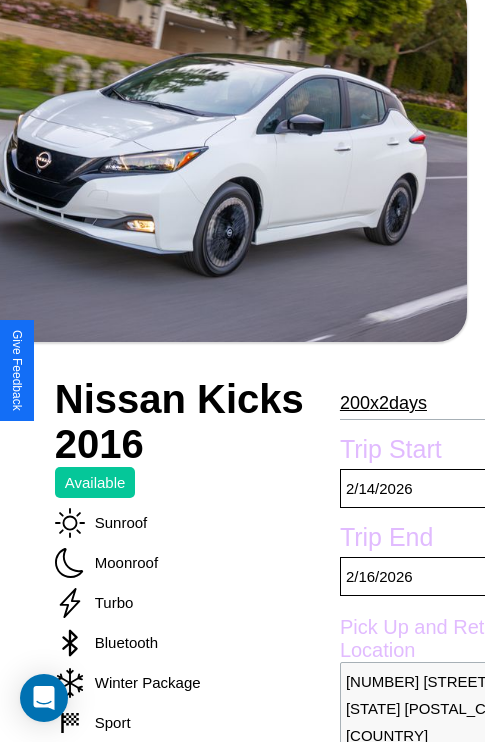 scroll, scrollTop: 498, scrollLeft: 88, axis: both 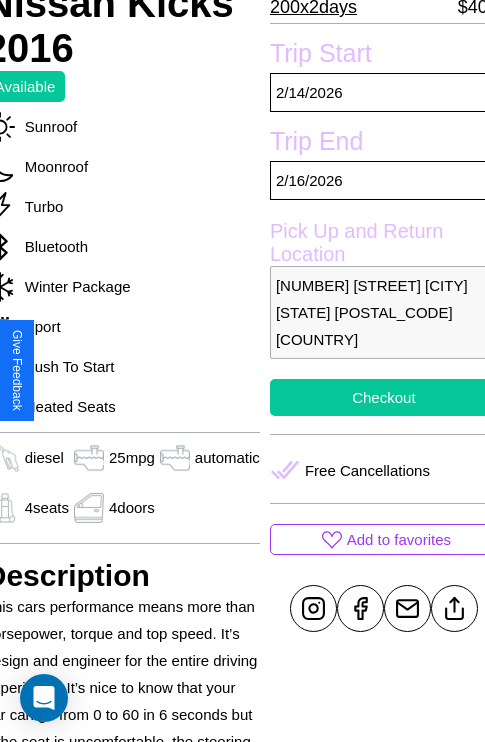 click on "Checkout" at bounding box center (384, 397) 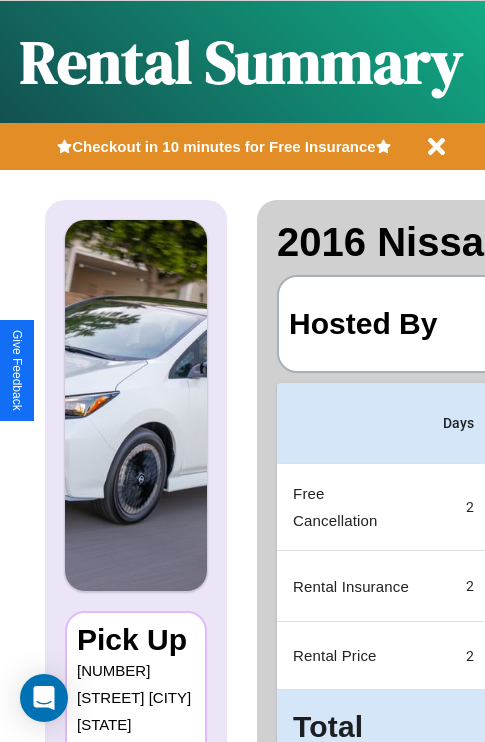 scroll, scrollTop: 0, scrollLeft: 389, axis: horizontal 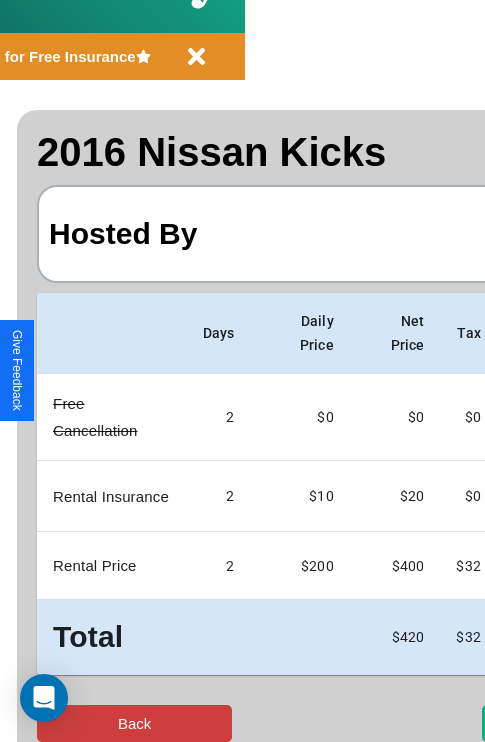 click on "Back" at bounding box center (134, 723) 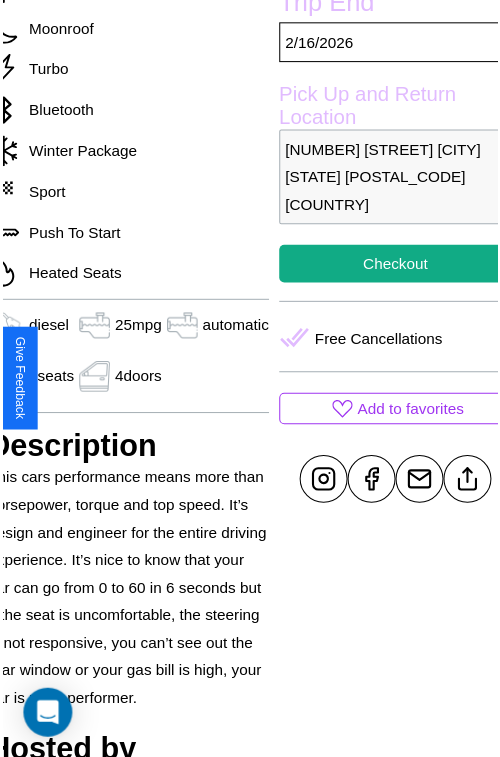 scroll, scrollTop: 640, scrollLeft: 88, axis: both 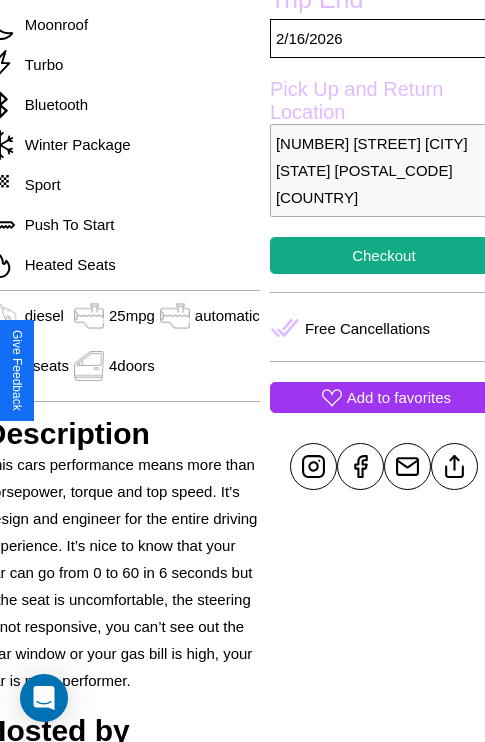 click on "Add to favorites" at bounding box center (399, 397) 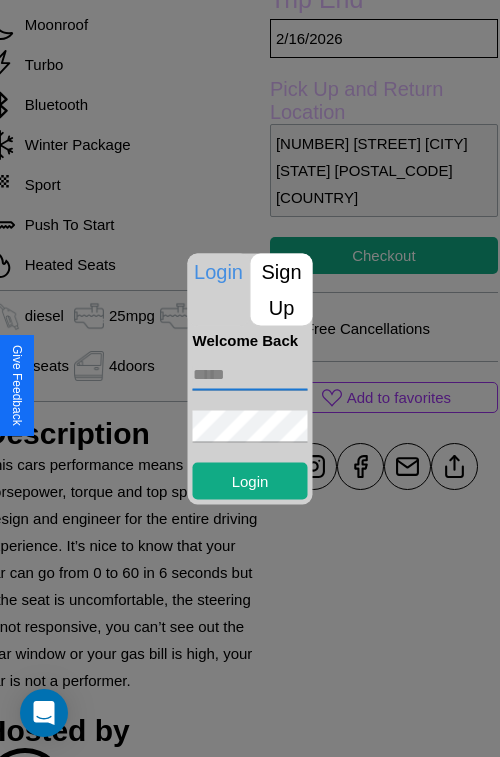 click at bounding box center (250, 374) 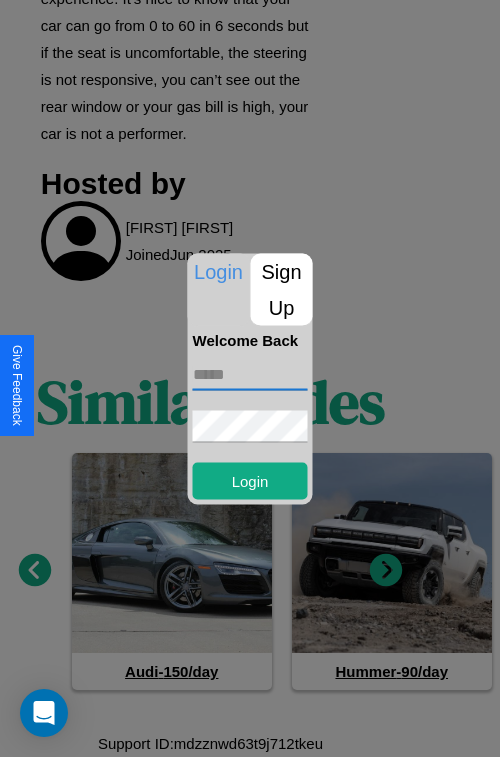 scroll, scrollTop: 1214, scrollLeft: 30, axis: both 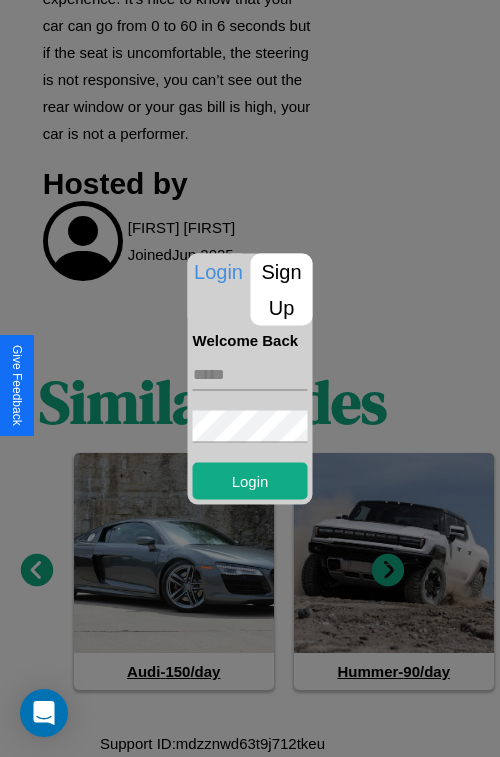 click at bounding box center [250, 378] 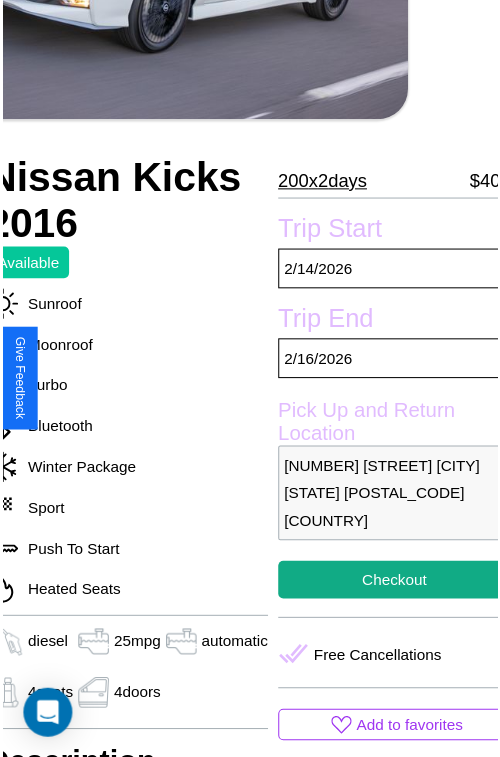 scroll, scrollTop: 220, scrollLeft: 88, axis: both 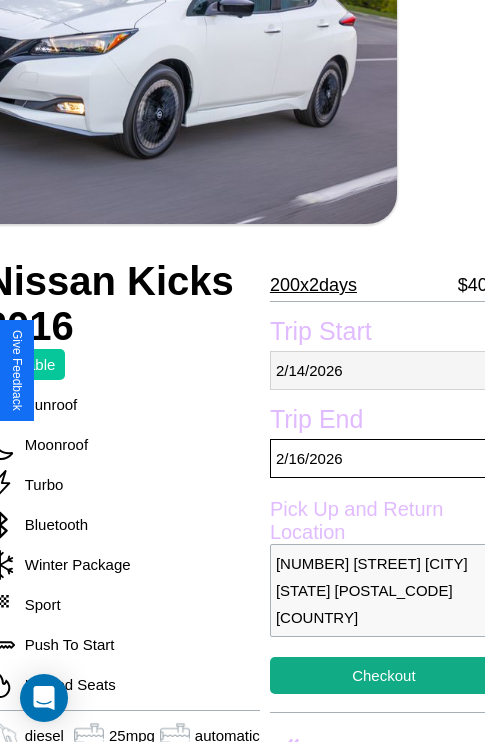 click on "2 / 14 / 2026" at bounding box center (384, 370) 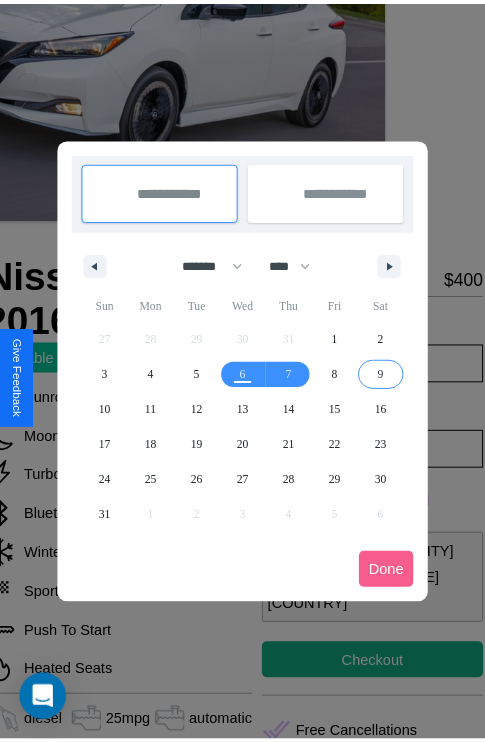 scroll, scrollTop: 0, scrollLeft: 88, axis: horizontal 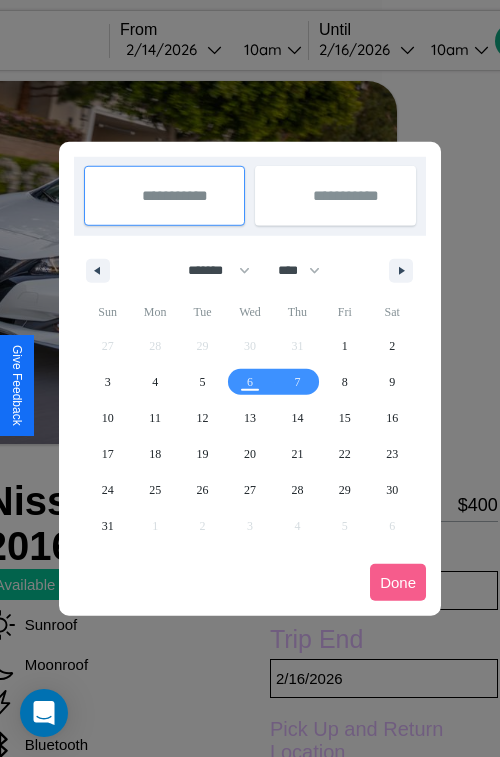 click at bounding box center (250, 378) 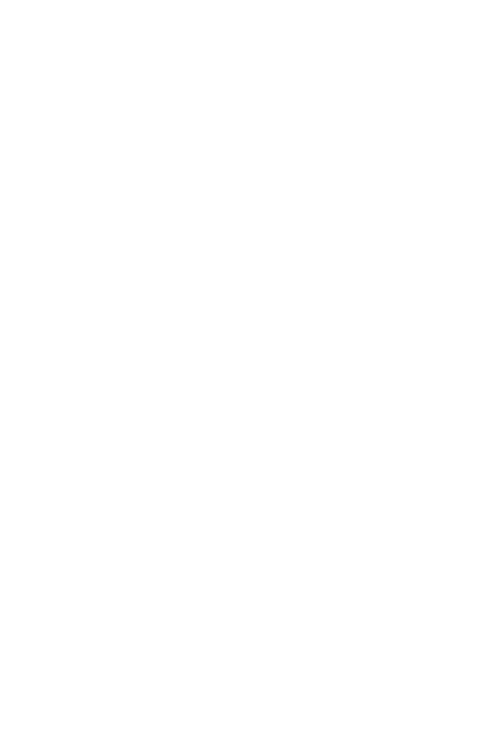 scroll, scrollTop: 0, scrollLeft: 0, axis: both 